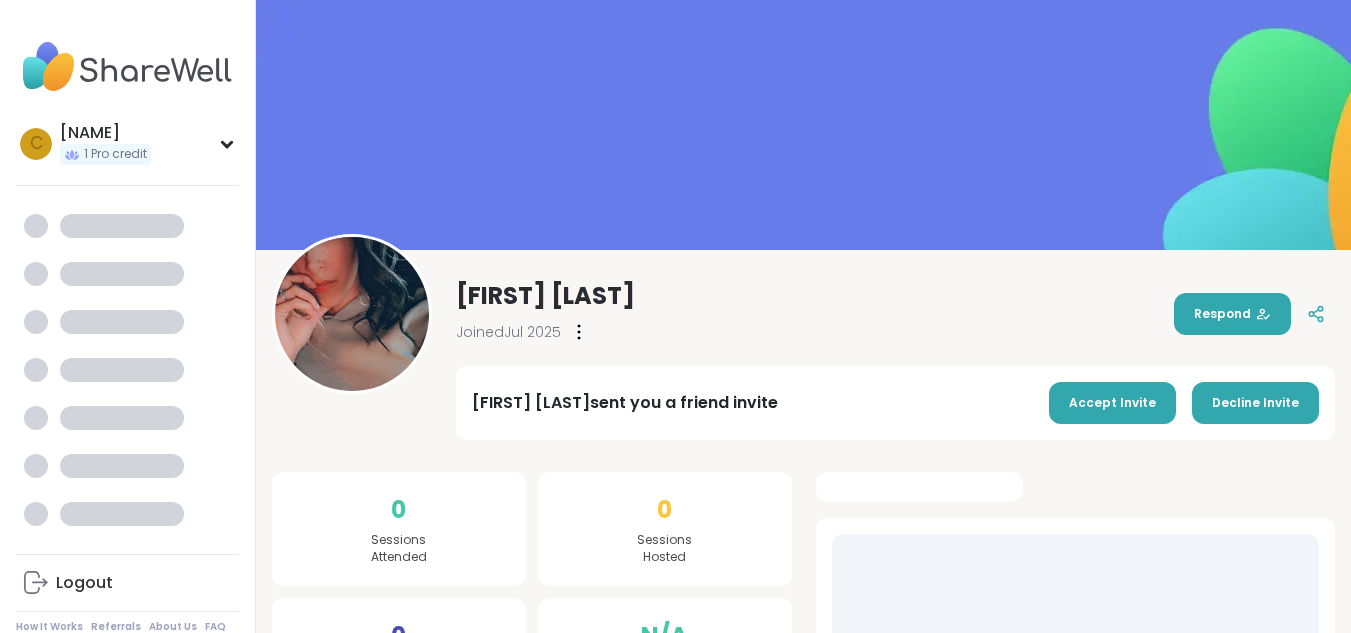 scroll, scrollTop: 0, scrollLeft: 0, axis: both 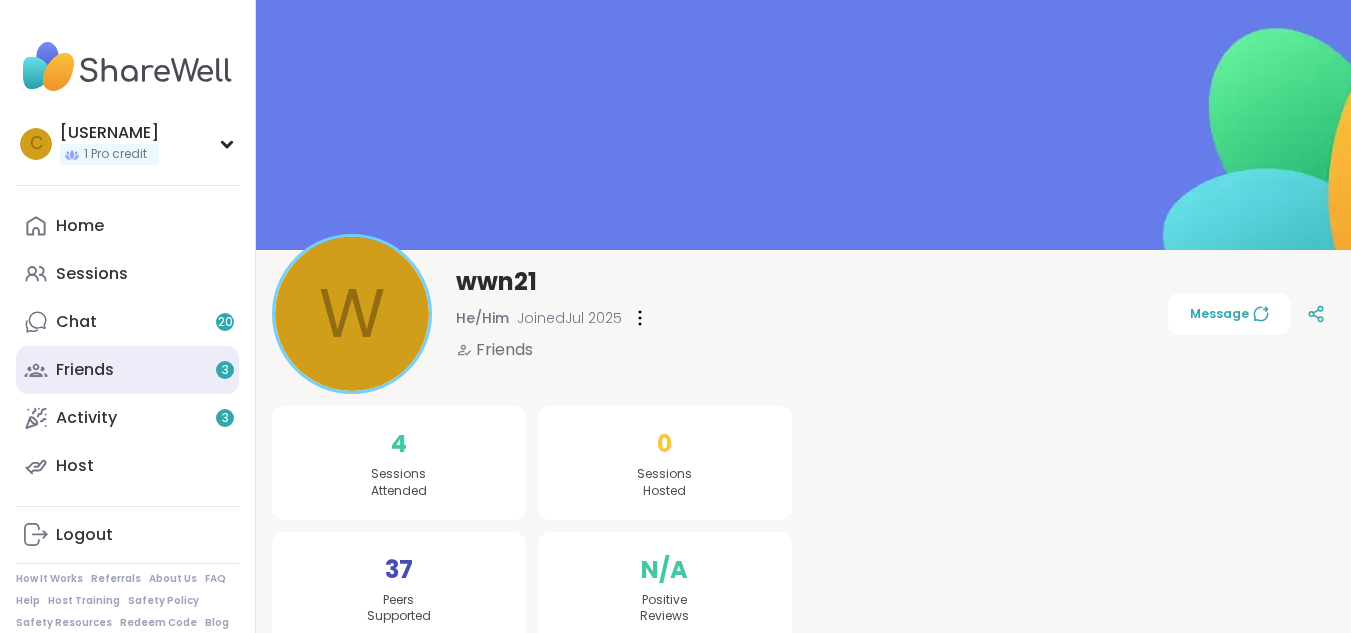 click on "3" at bounding box center [225, 370] 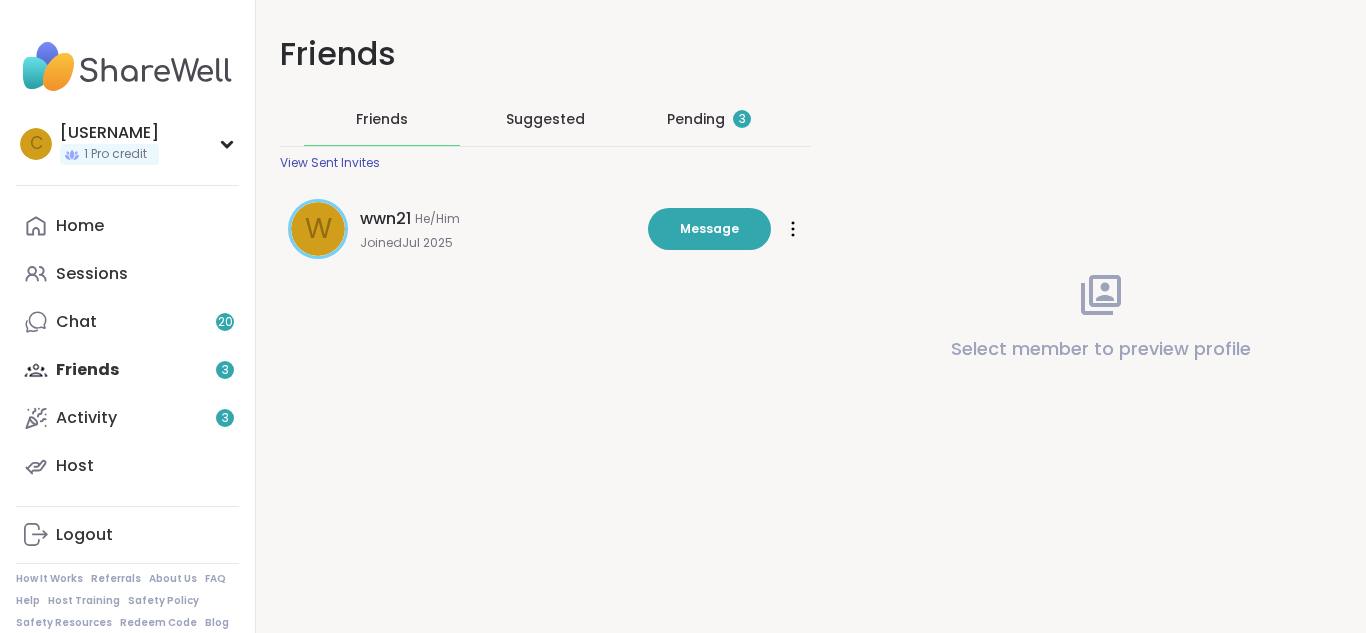 scroll, scrollTop: 0, scrollLeft: 0, axis: both 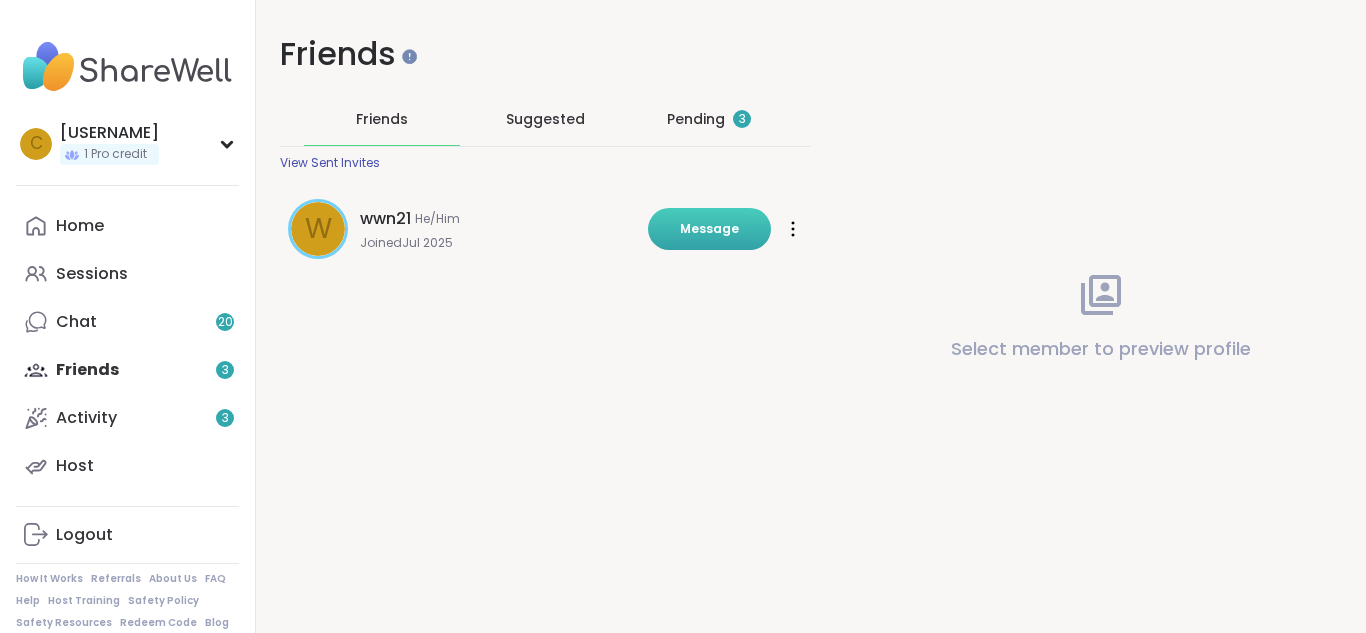 click on "Message" at bounding box center [709, 229] 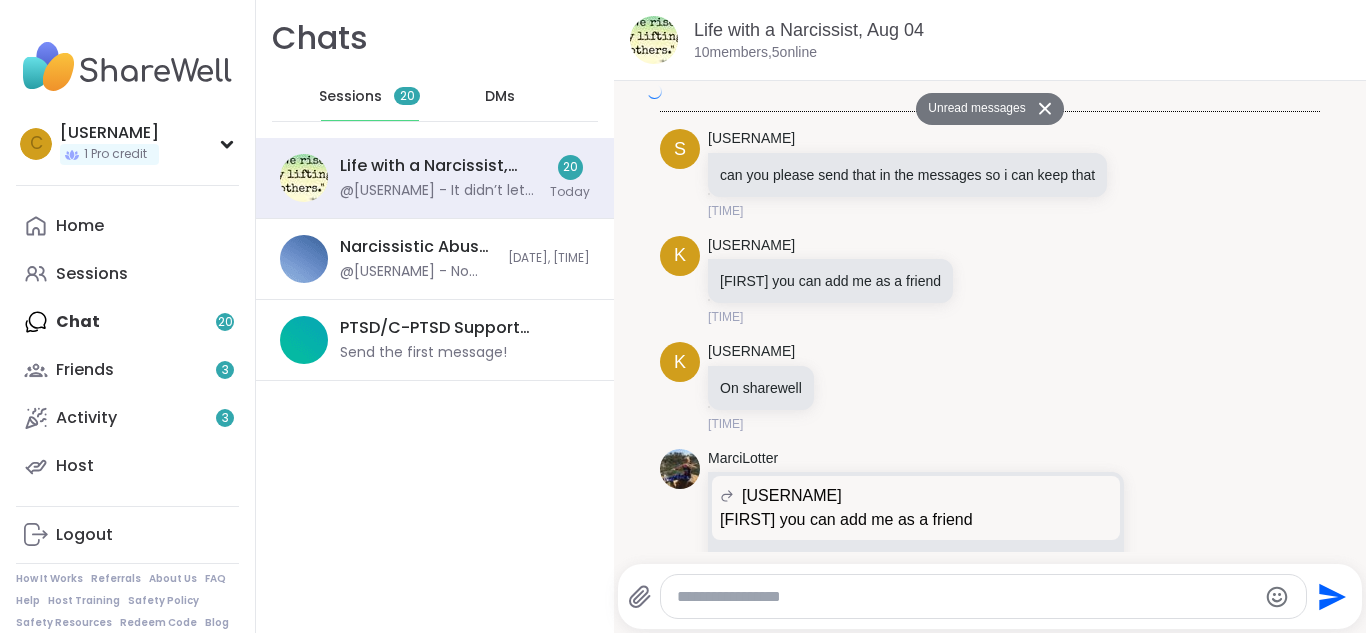 scroll, scrollTop: 0, scrollLeft: 0, axis: both 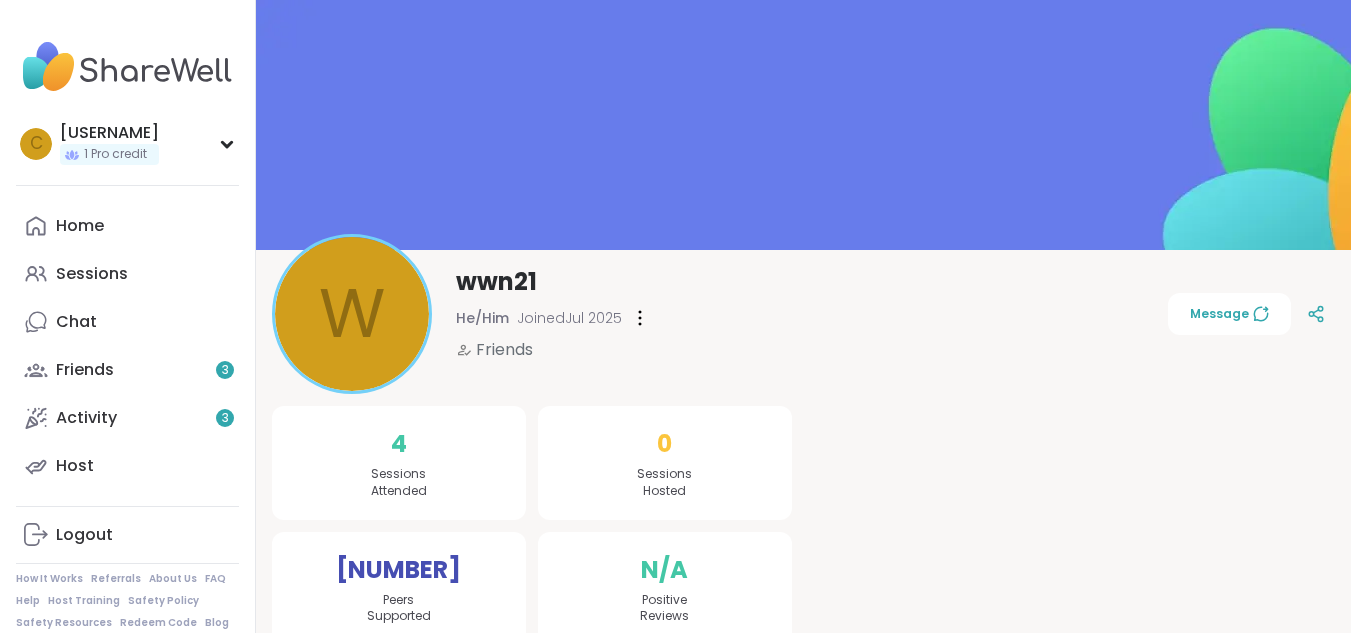 click on "Friends" at bounding box center [504, 350] 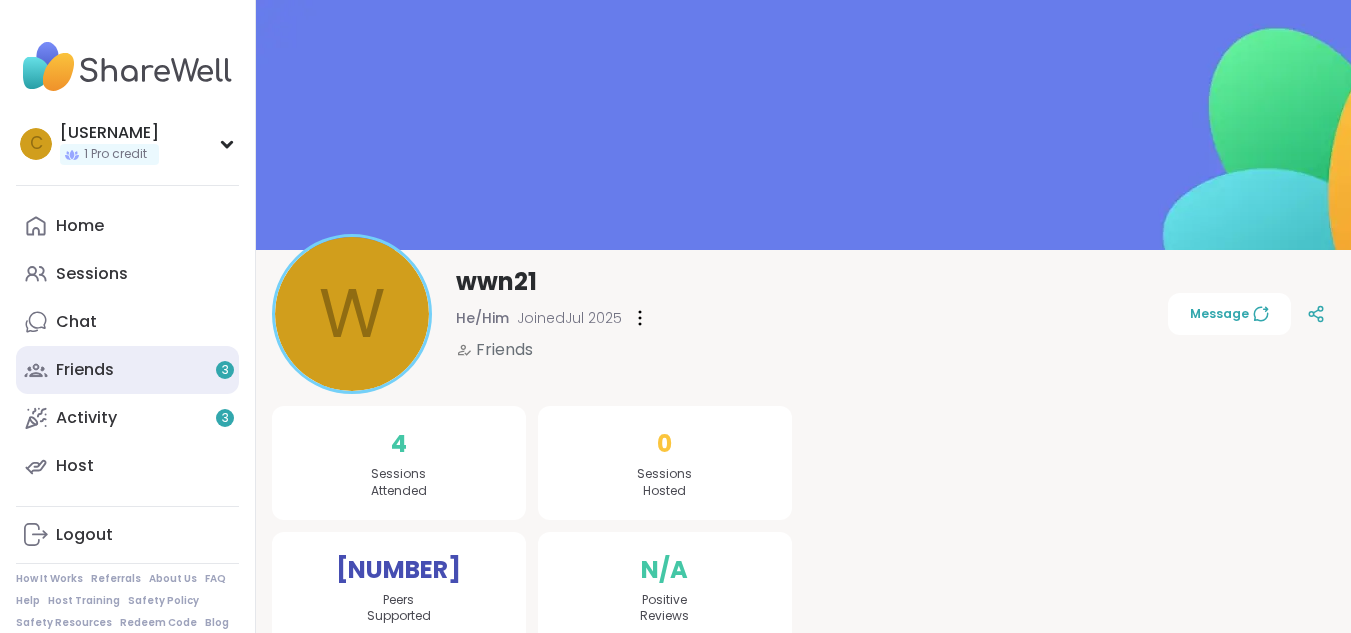 click on "Friends 3" at bounding box center [127, 370] 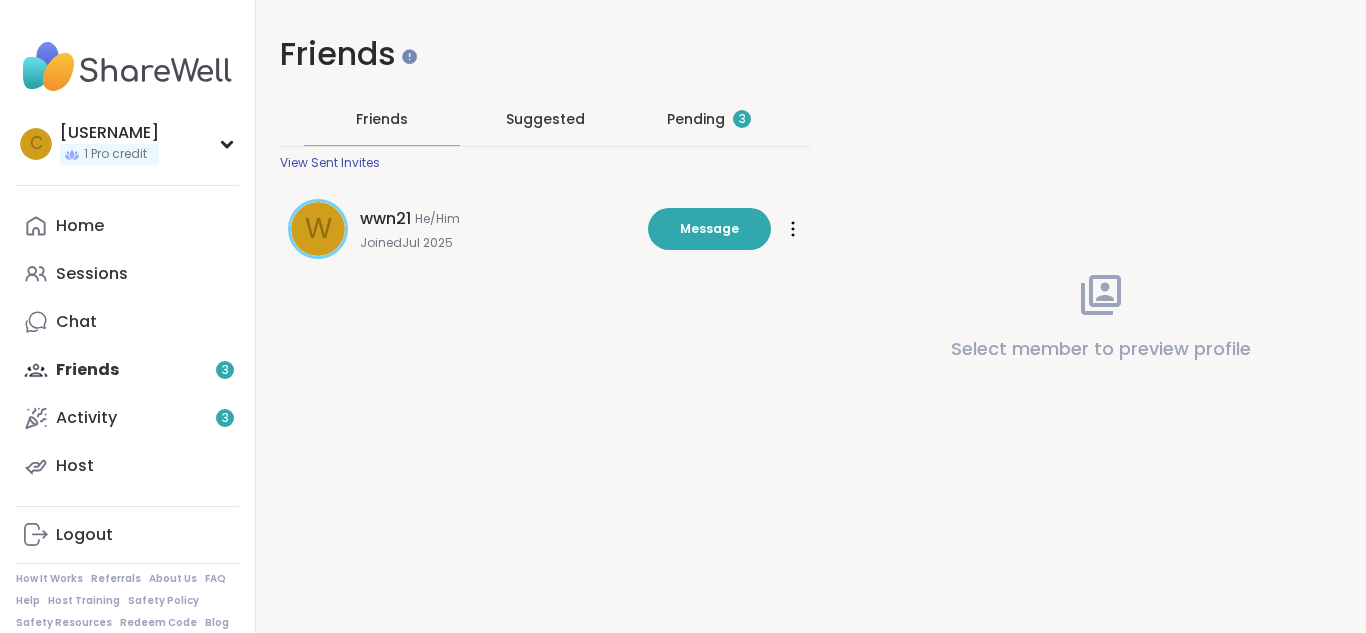 scroll, scrollTop: 0, scrollLeft: 0, axis: both 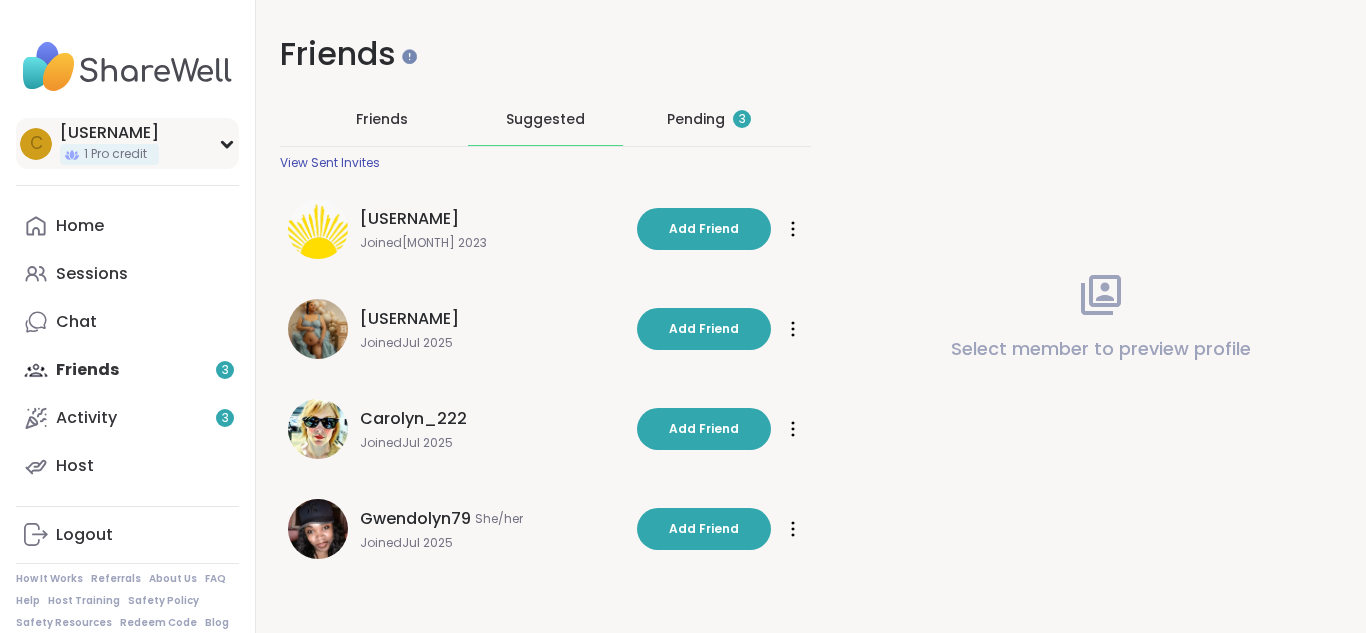click on "[USERNAME]" at bounding box center [109, 133] 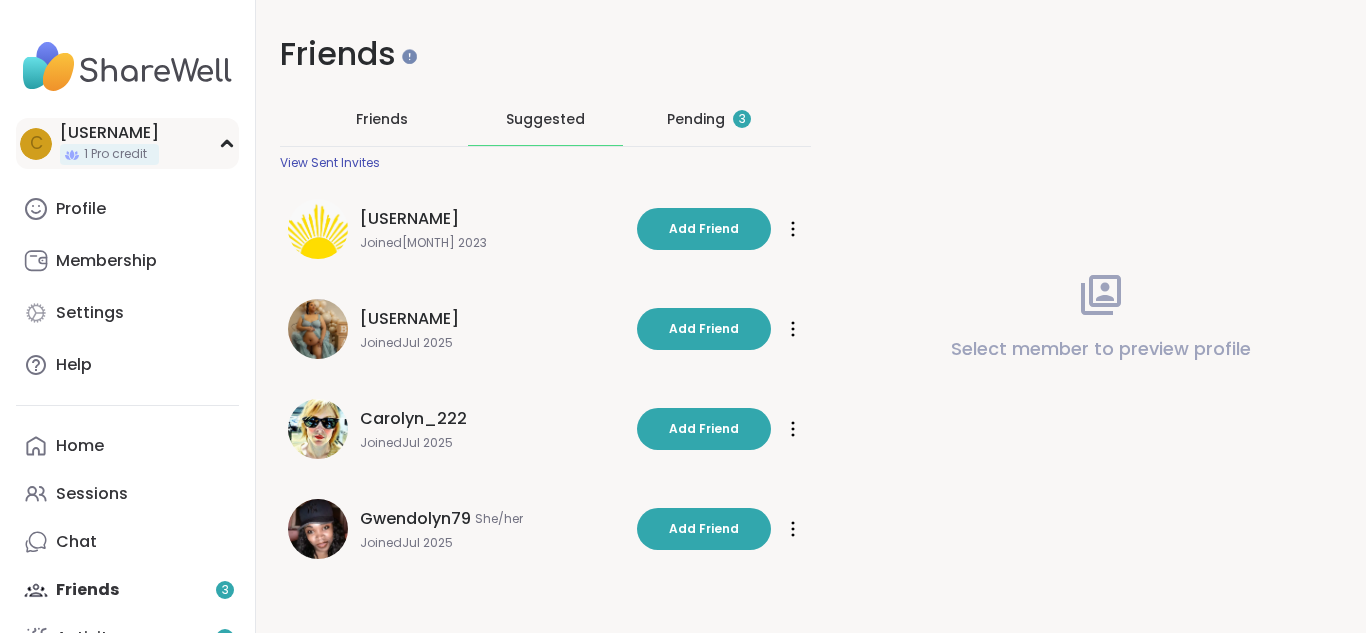 click on "c chaplaintiffanyj 1 Pro credit" at bounding box center [127, 143] 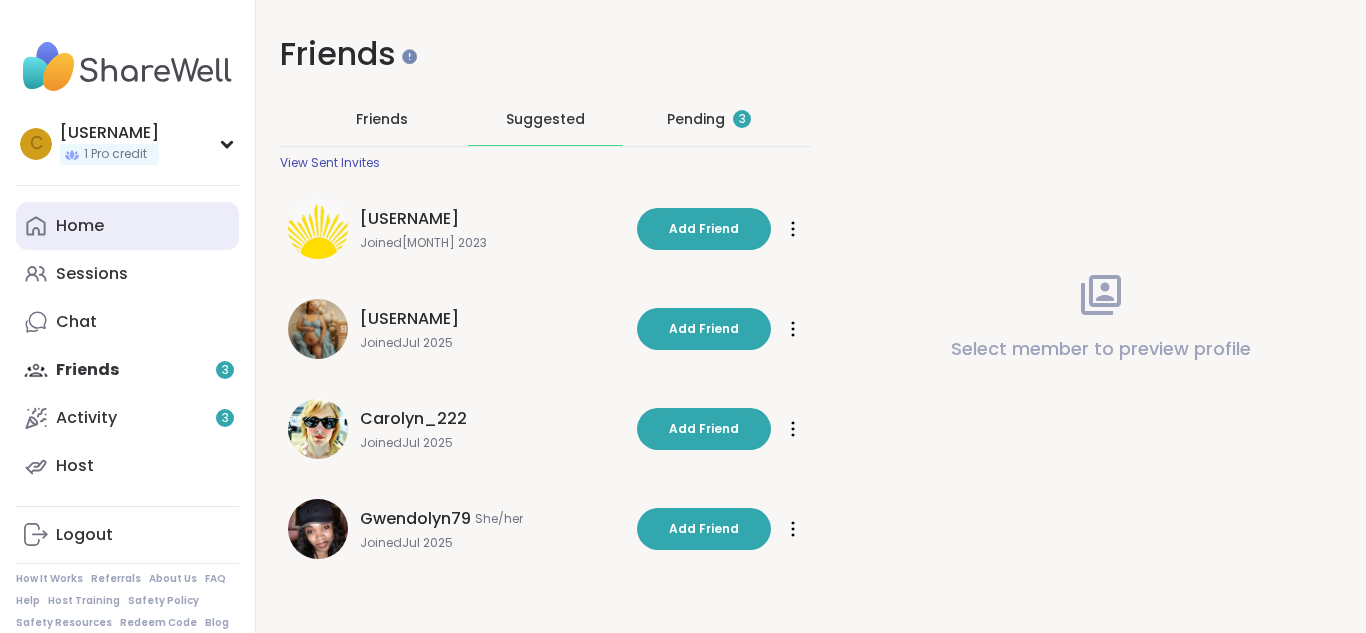 click on "Home" at bounding box center (80, 226) 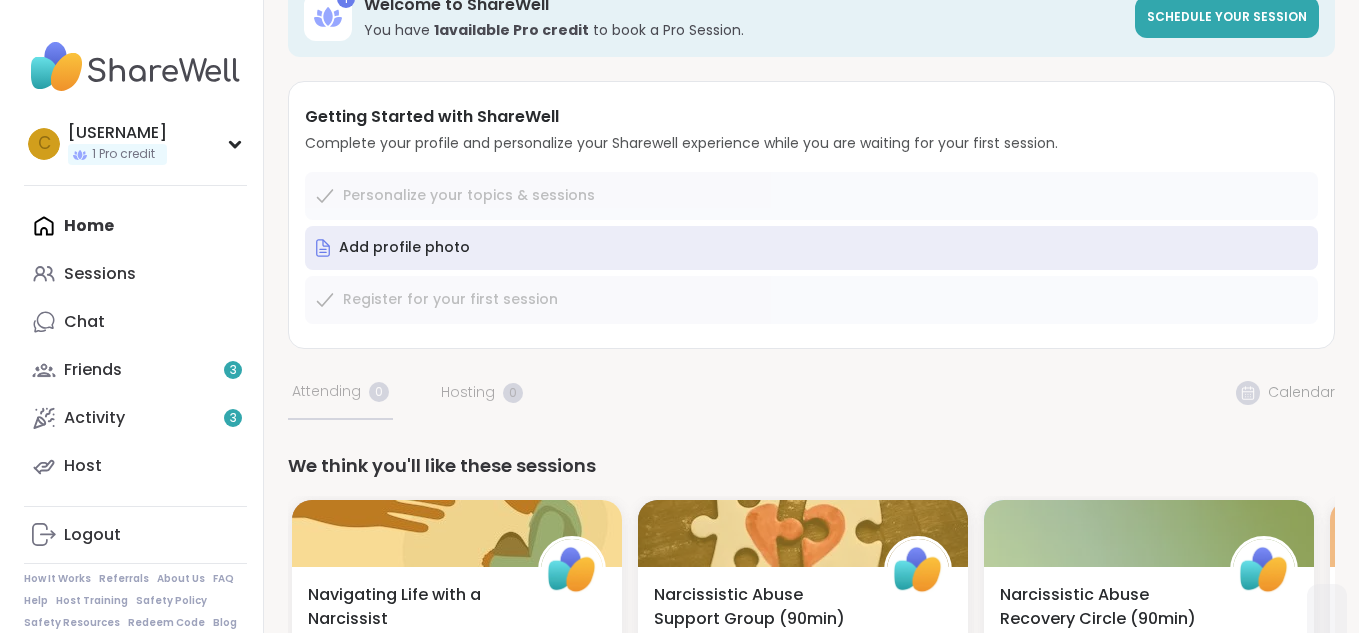 scroll, scrollTop: 0, scrollLeft: 0, axis: both 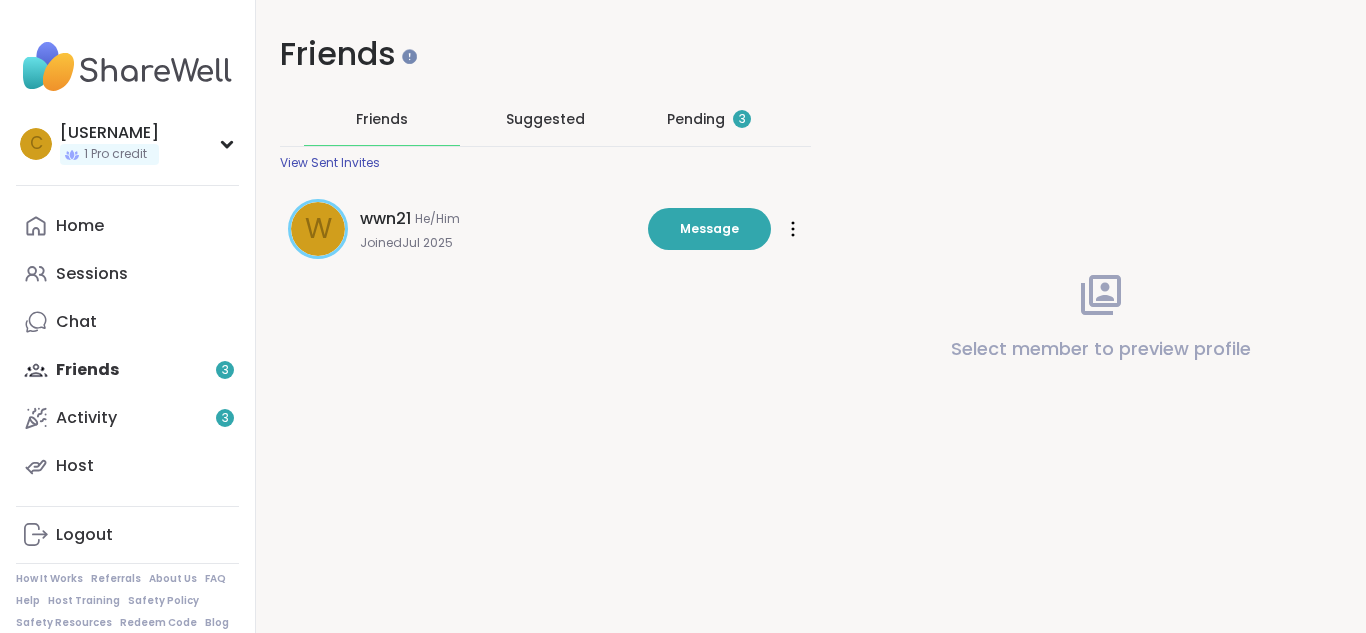 click on "Friends" at bounding box center [382, 119] 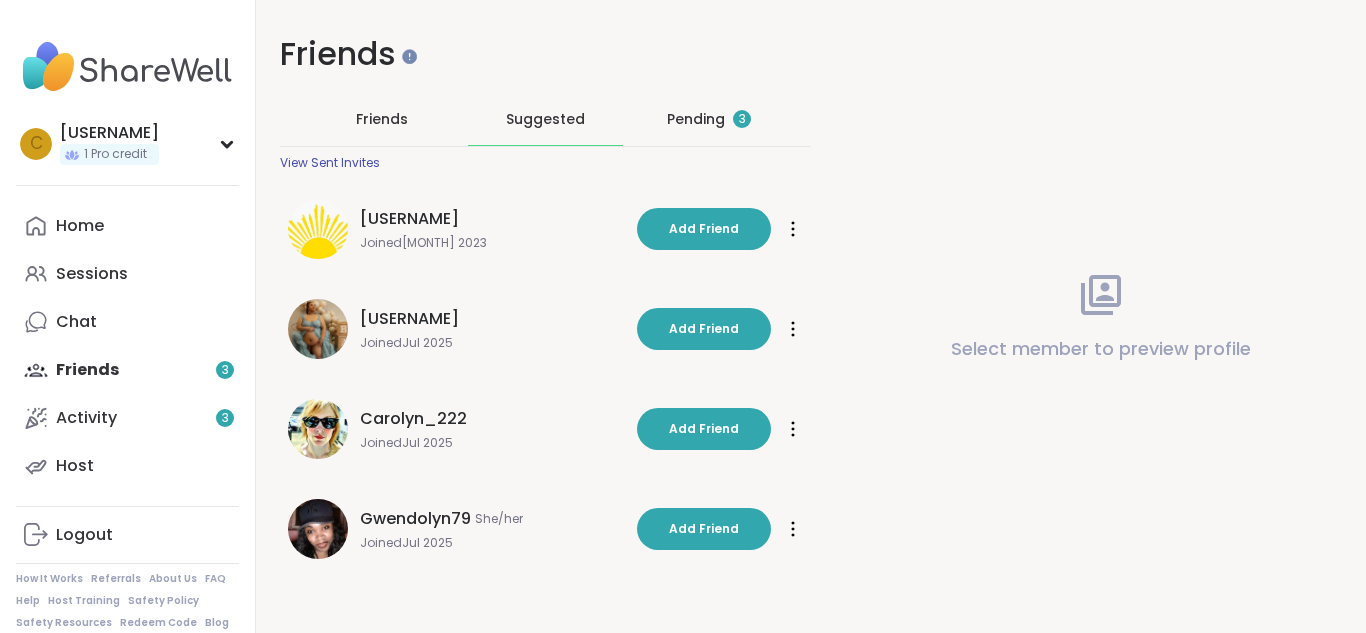 click on "Pending   3" at bounding box center (709, 119) 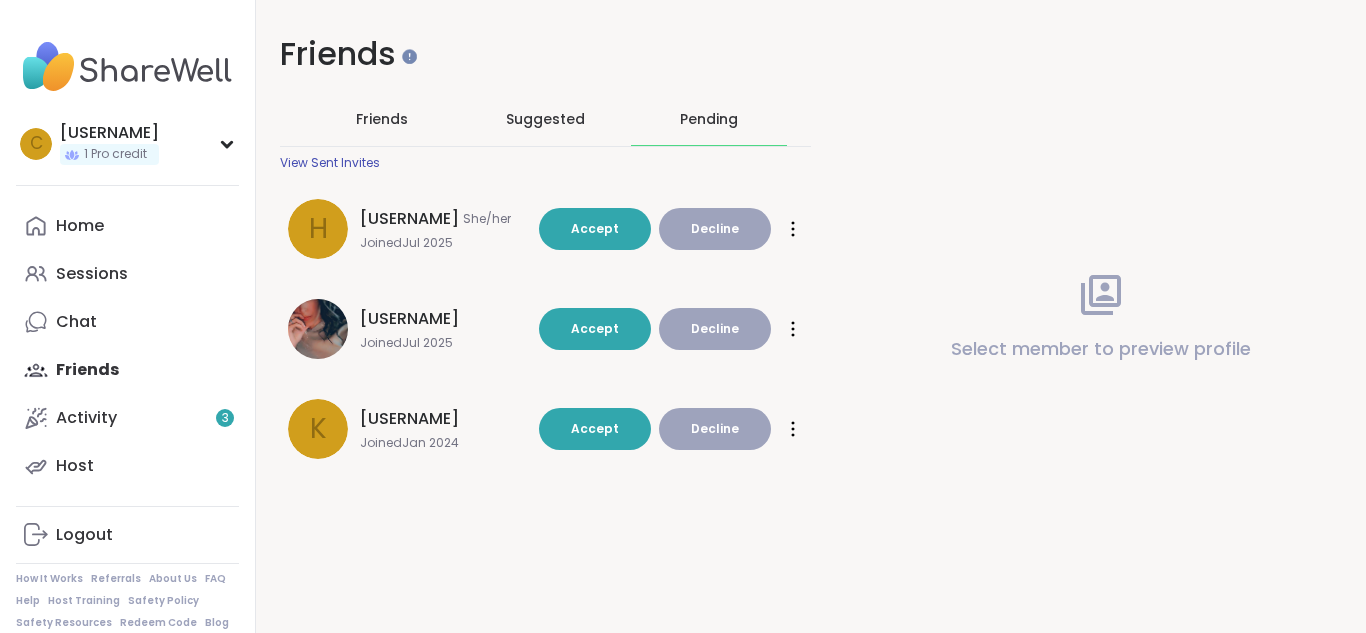 click on "View Sent Invites" at bounding box center (330, 163) 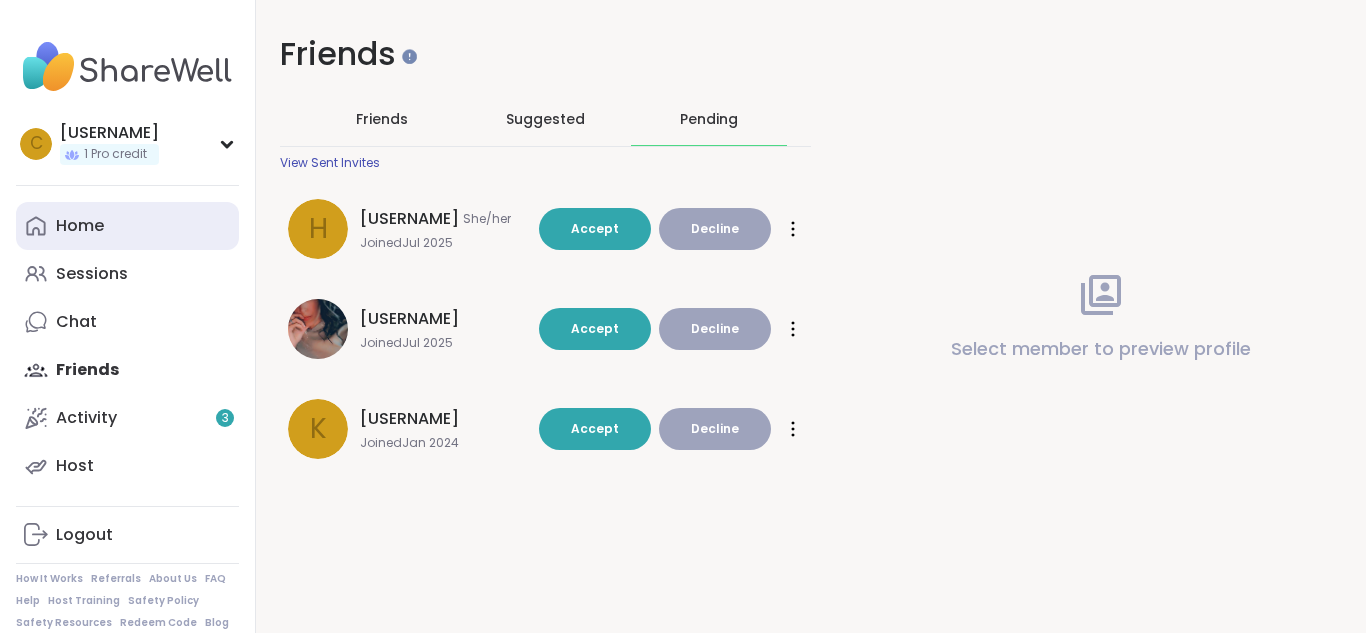 click on "Home" at bounding box center (80, 226) 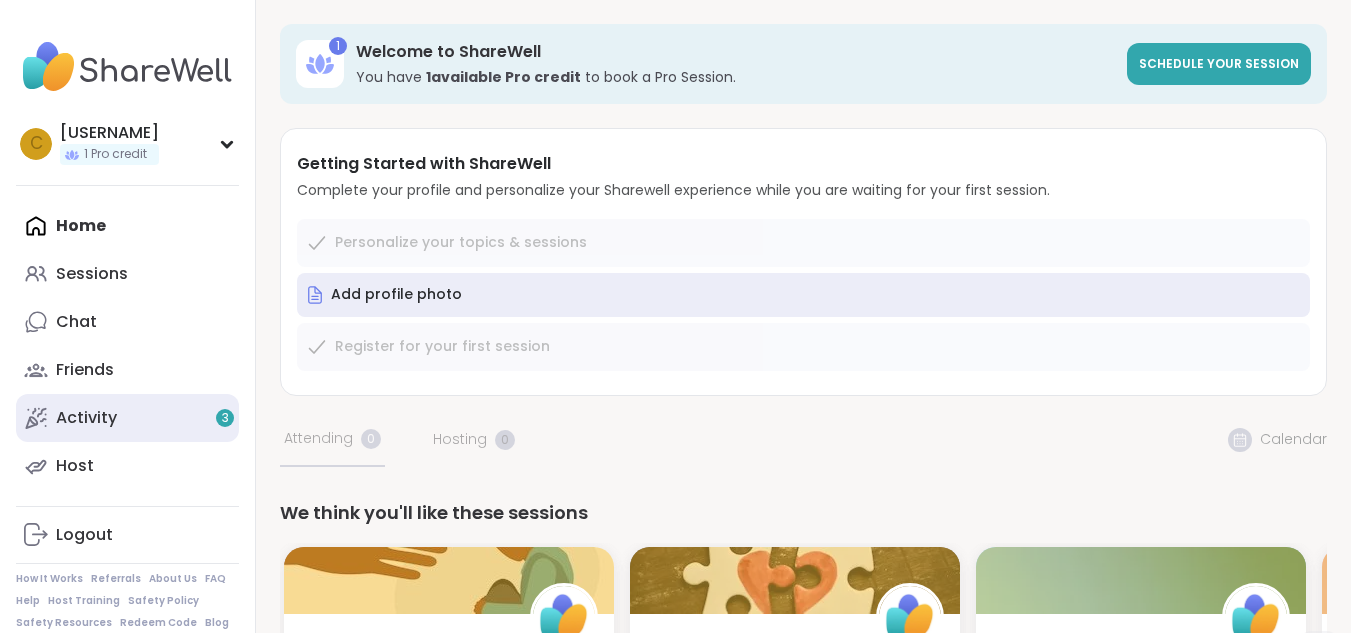 click 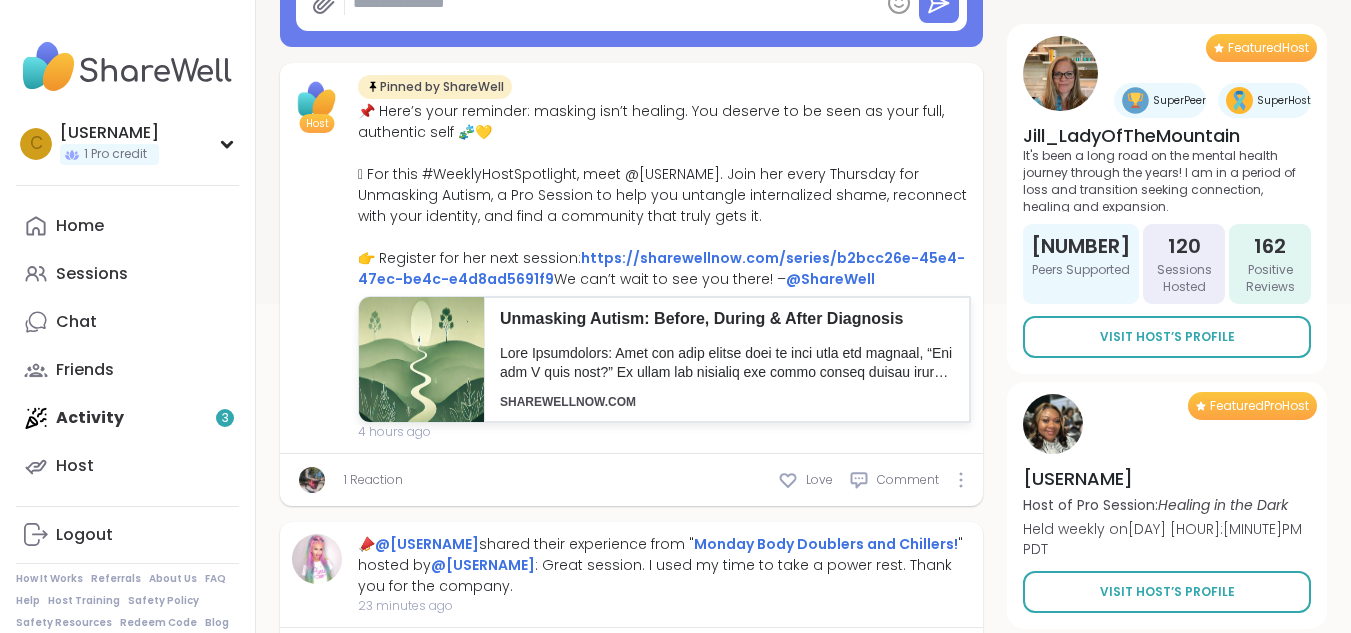 scroll, scrollTop: 467, scrollLeft: 0, axis: vertical 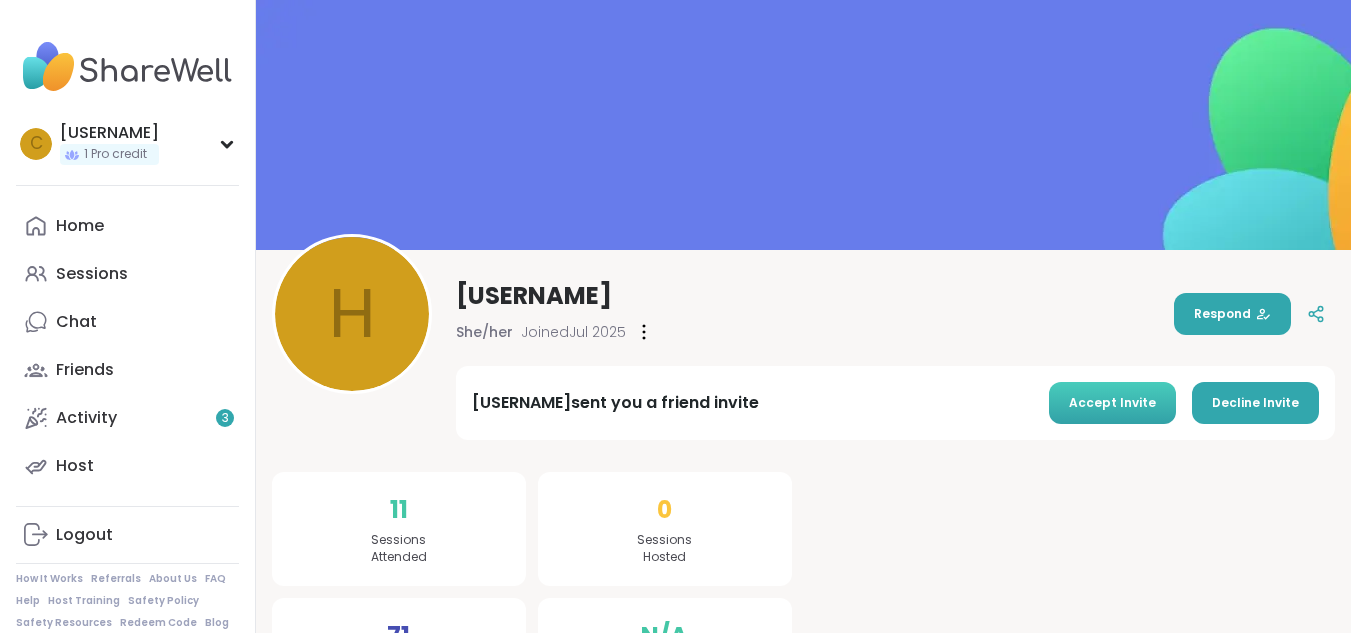 click on "Accept Invite" at bounding box center (1112, 403) 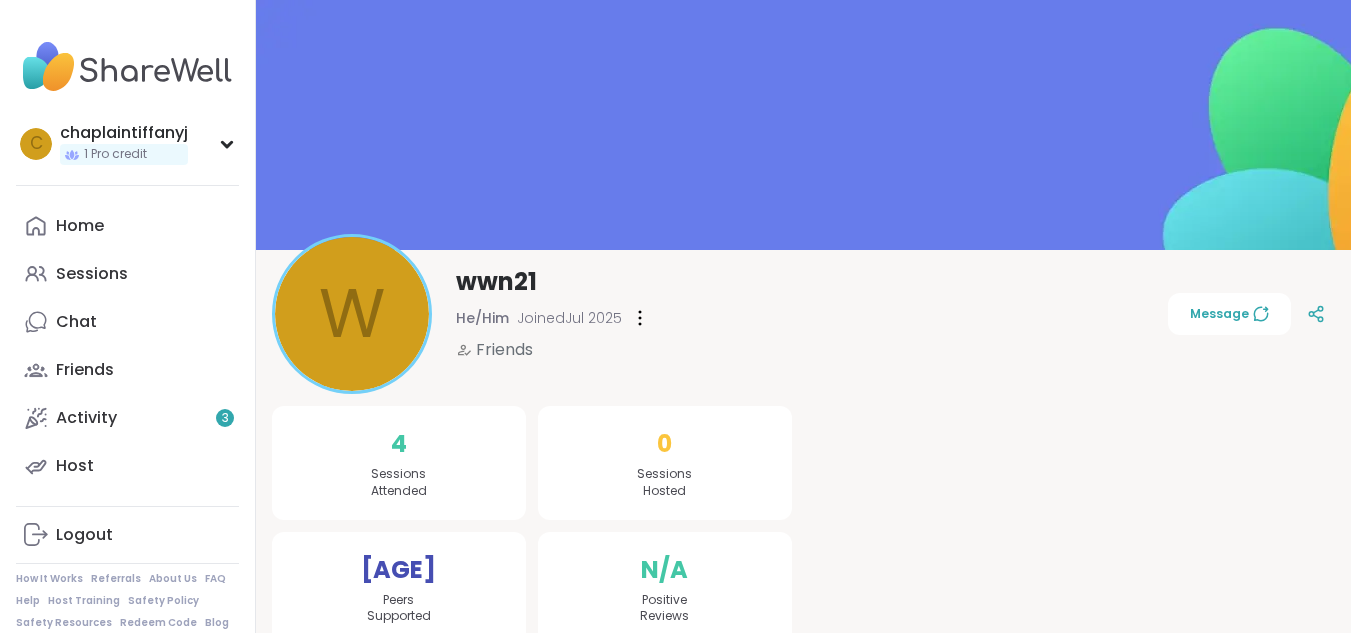 scroll, scrollTop: 0, scrollLeft: 0, axis: both 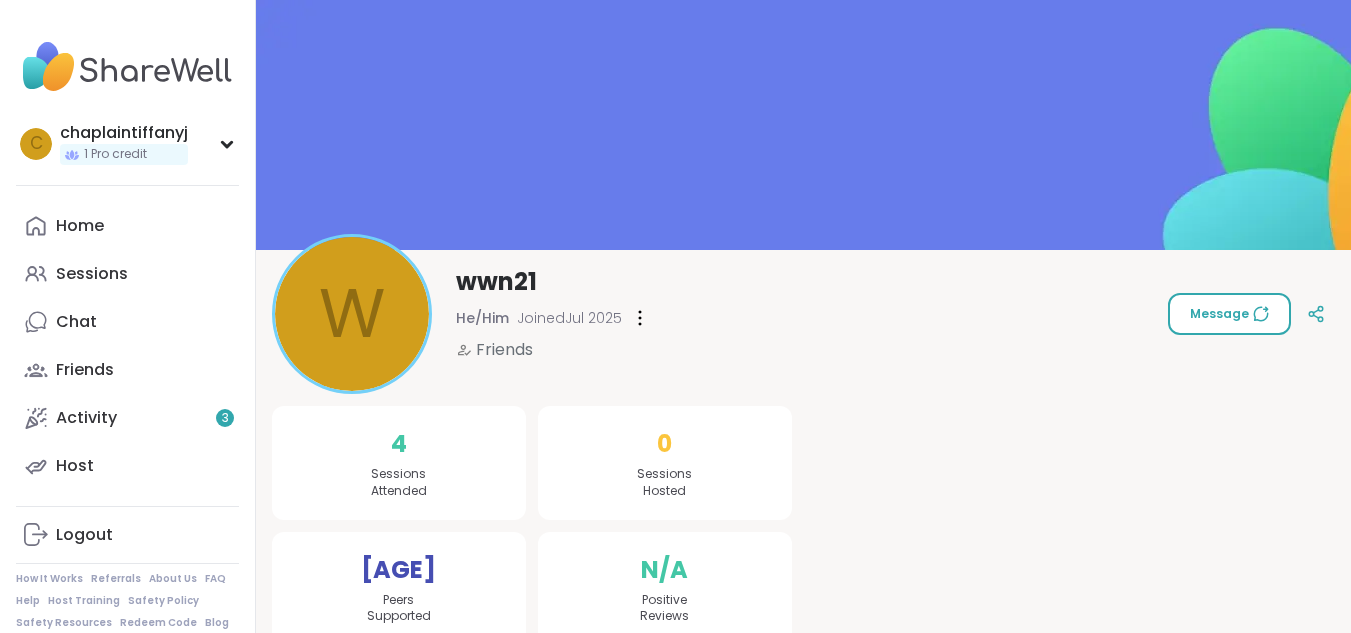click on "Message" at bounding box center (1229, 314) 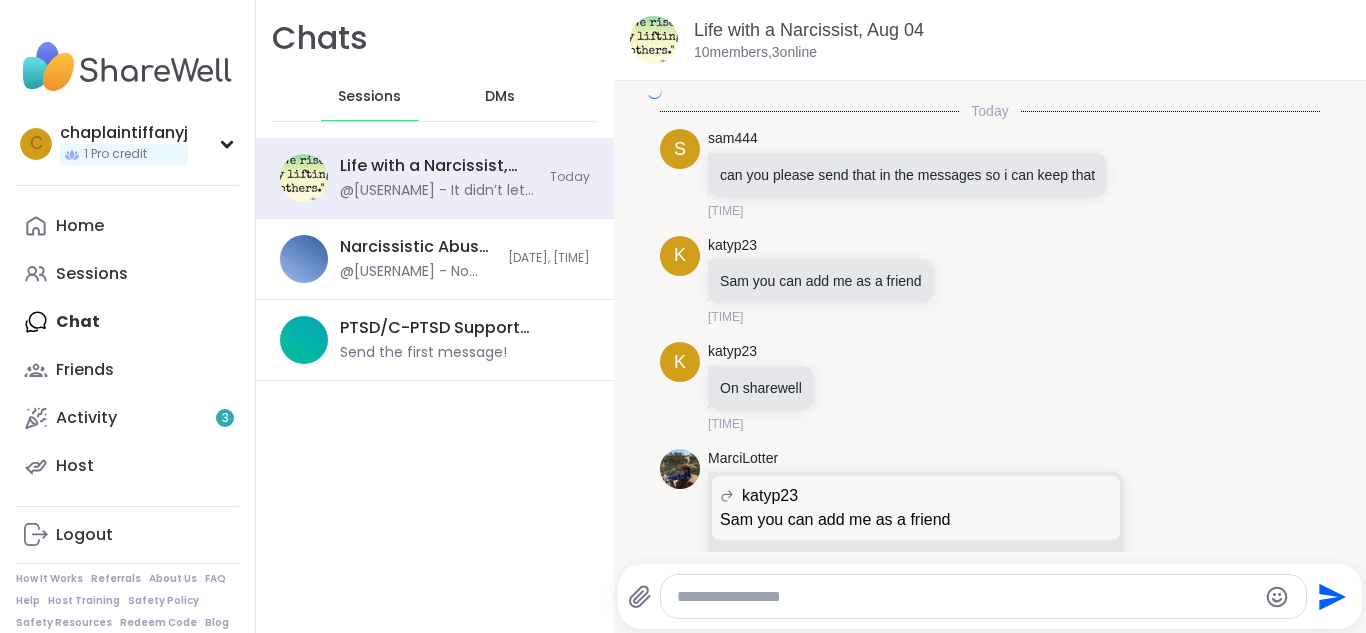 scroll, scrollTop: 3265, scrollLeft: 0, axis: vertical 